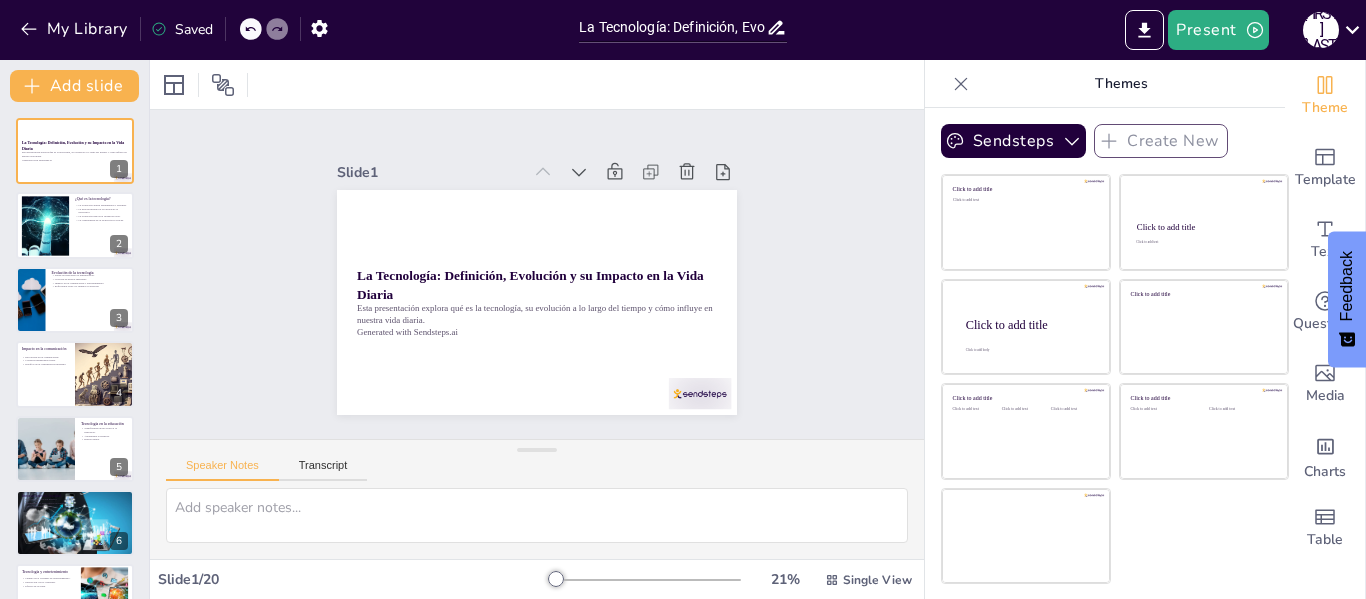 scroll, scrollTop: 0, scrollLeft: 0, axis: both 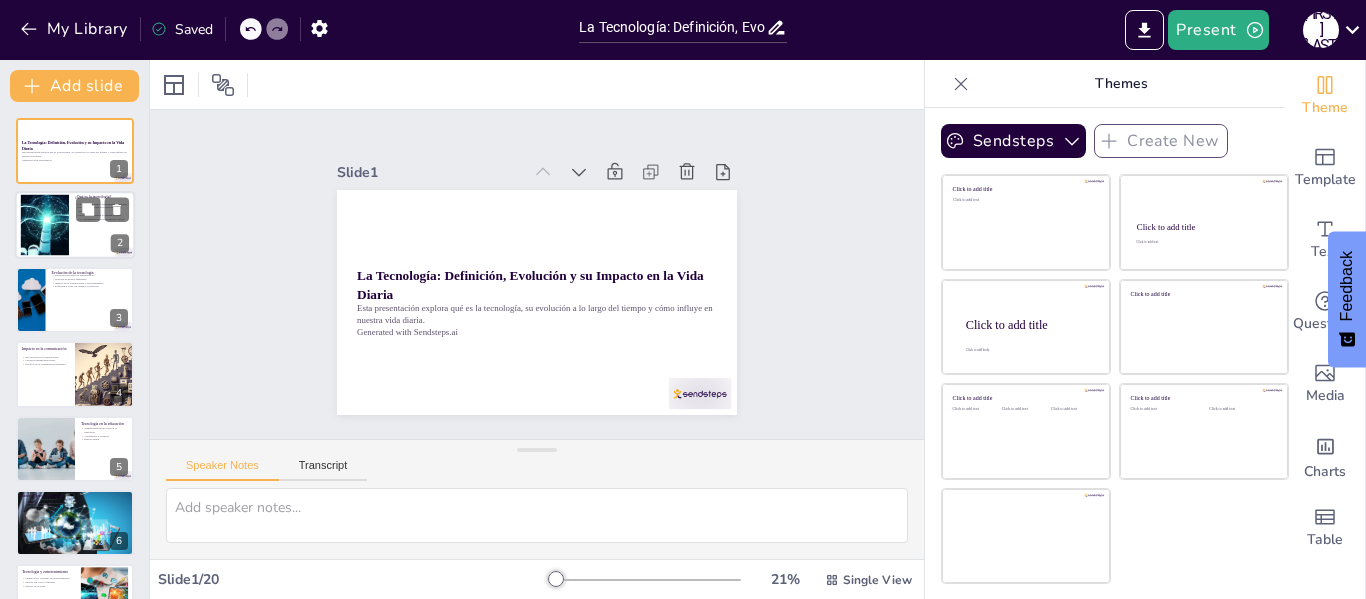 checkbox on "true" 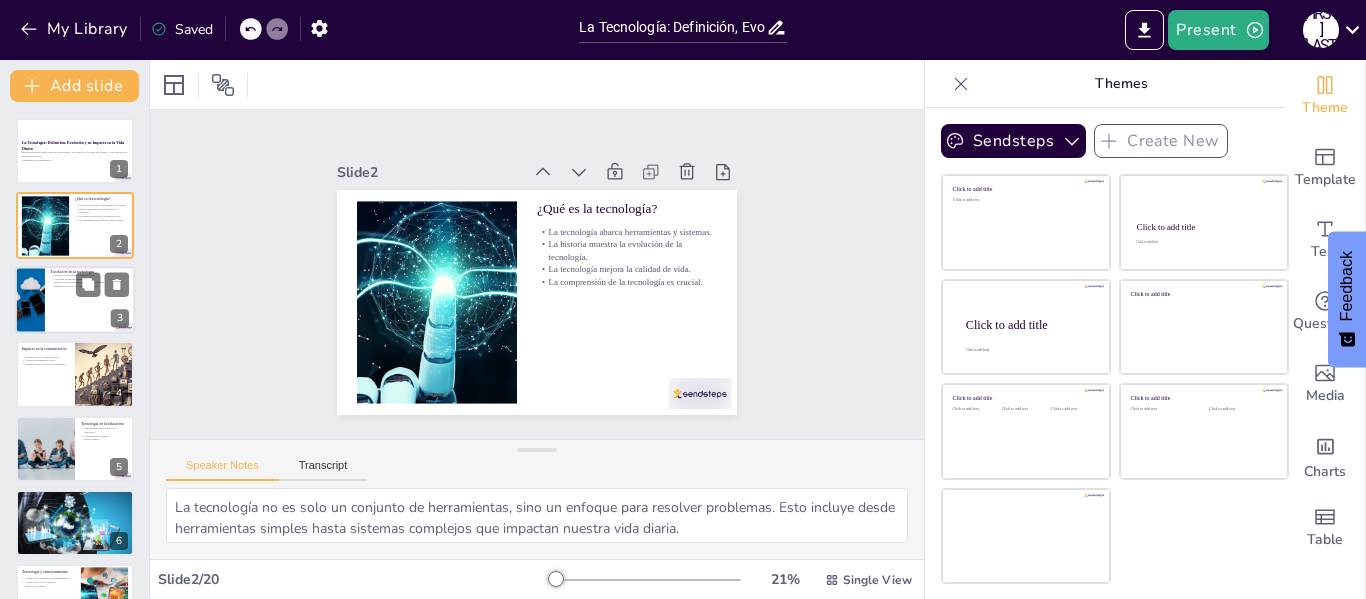 checkbox on "true" 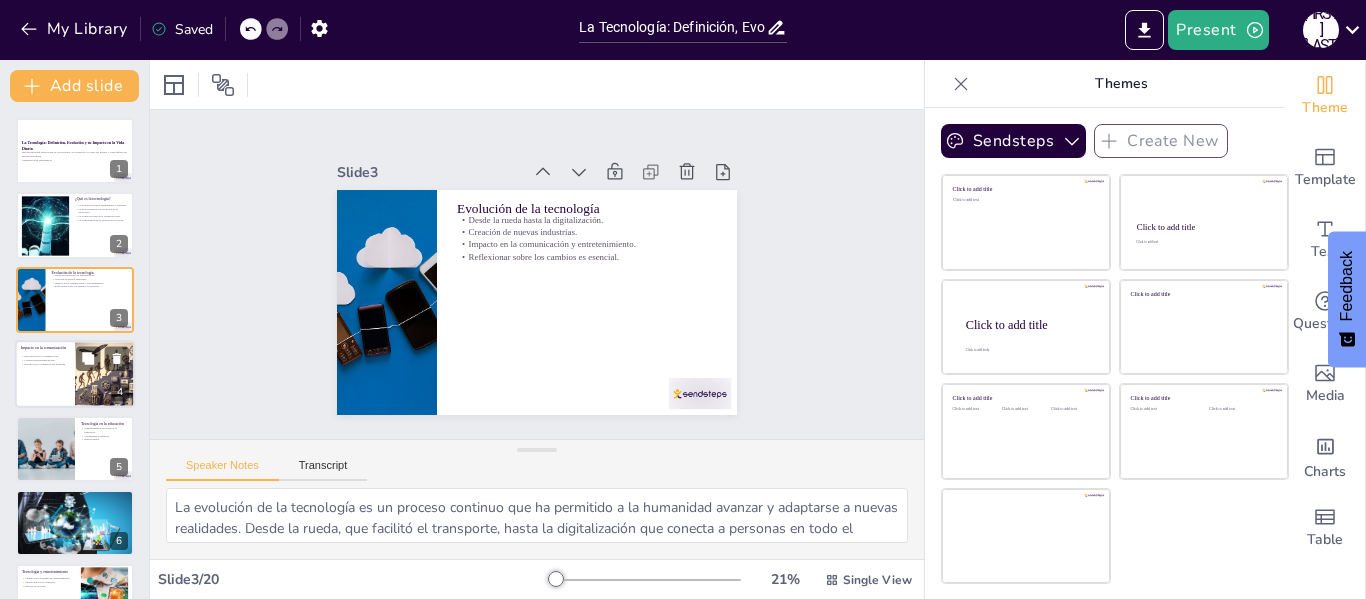 checkbox on "true" 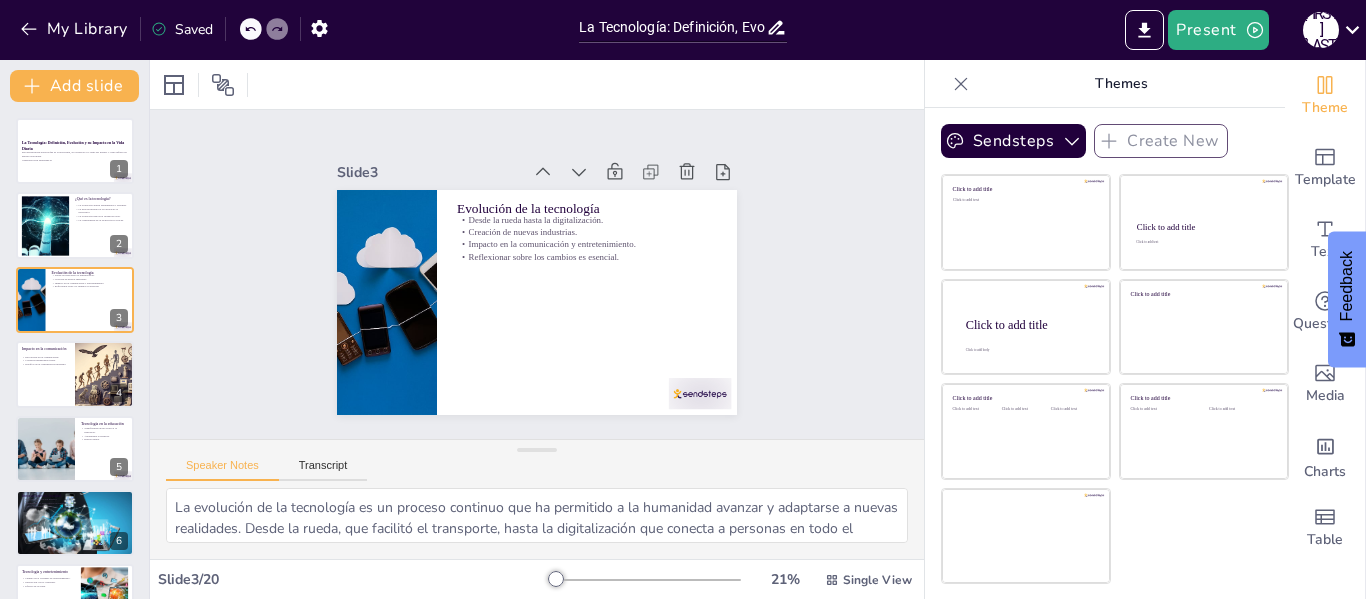 checkbox on "true" 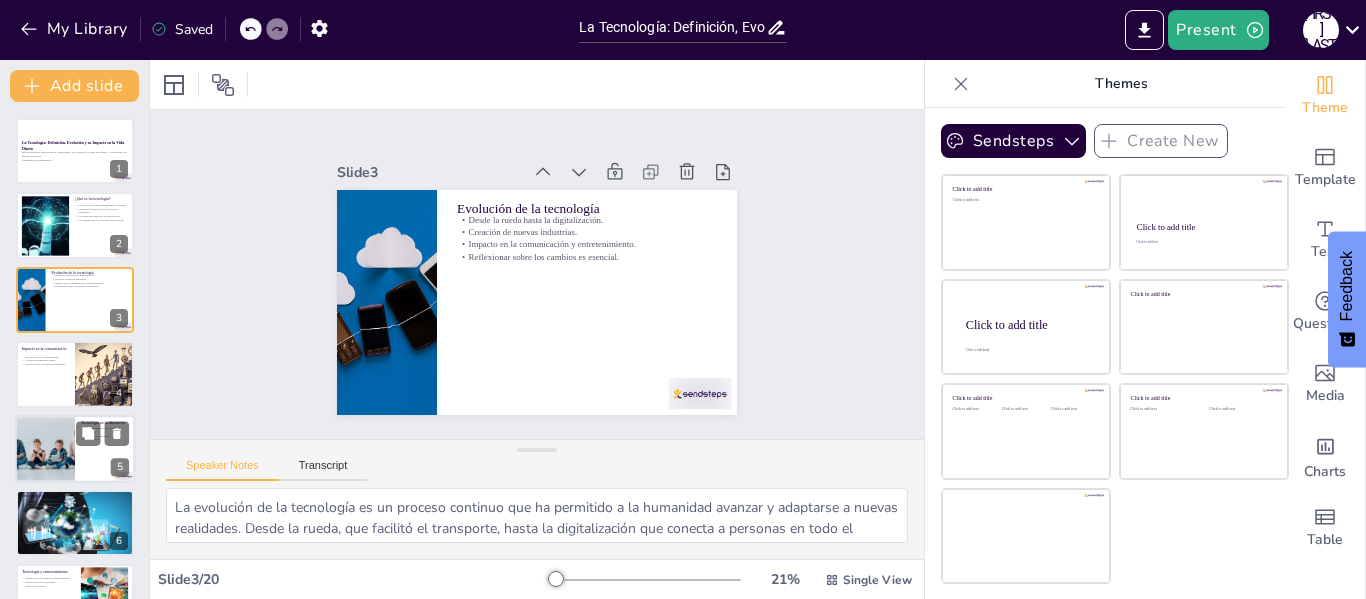 checkbox on "true" 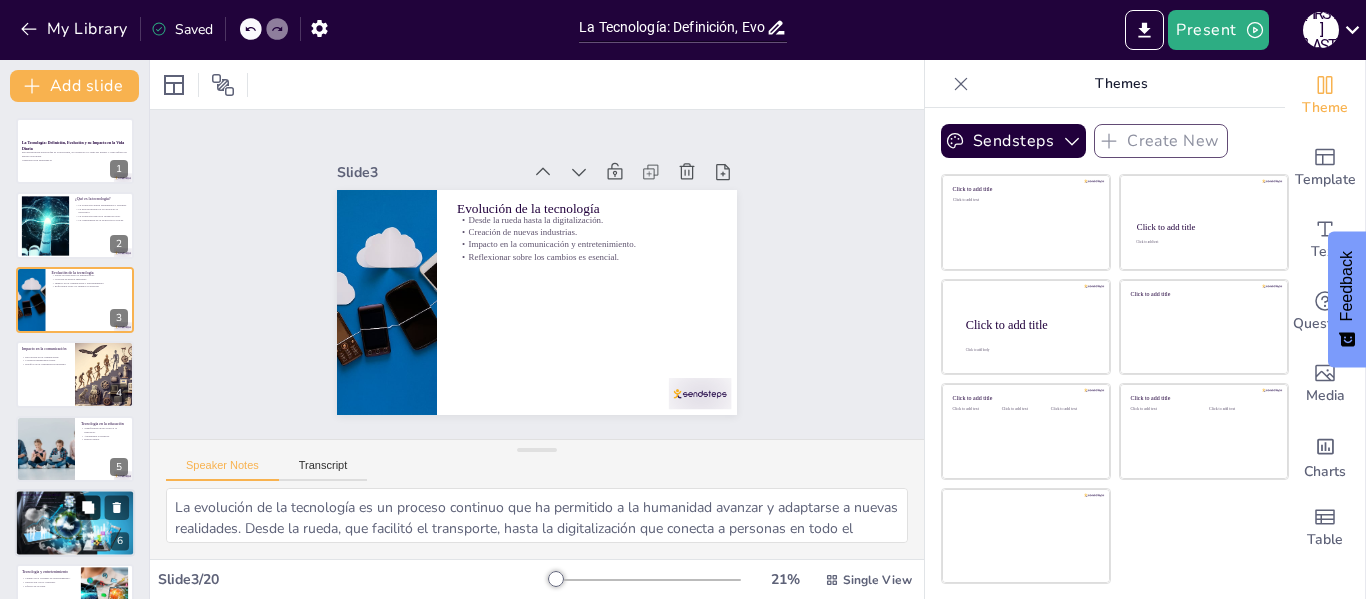 checkbox on "true" 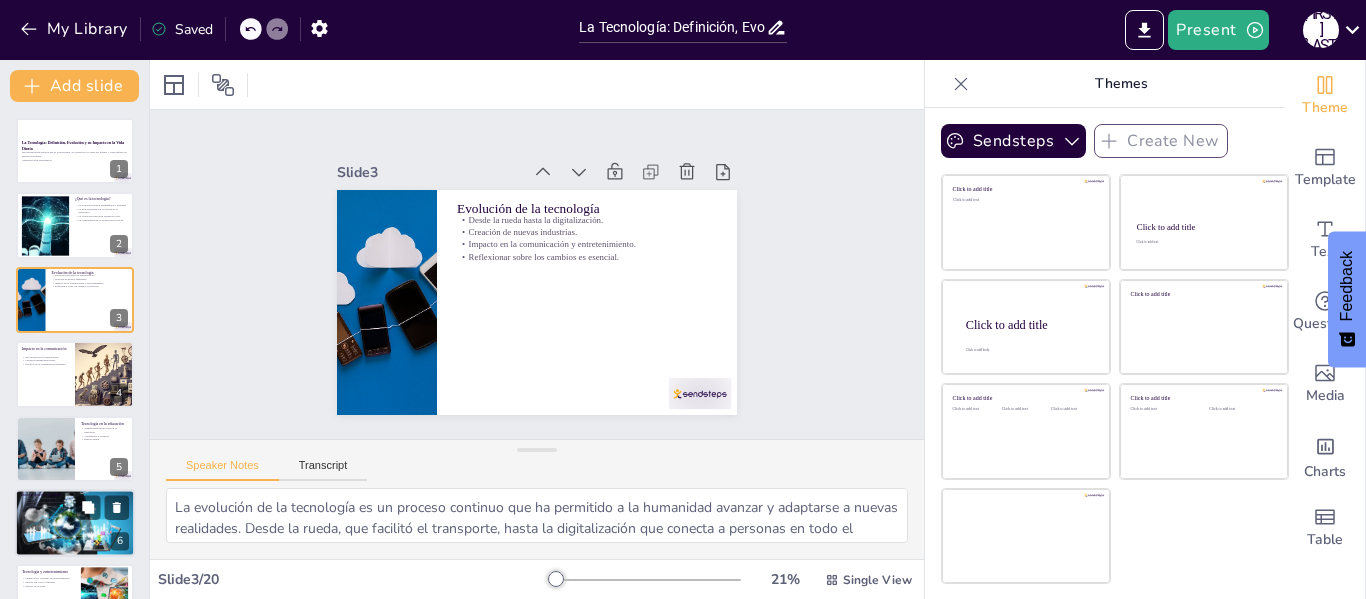 checkbox on "true" 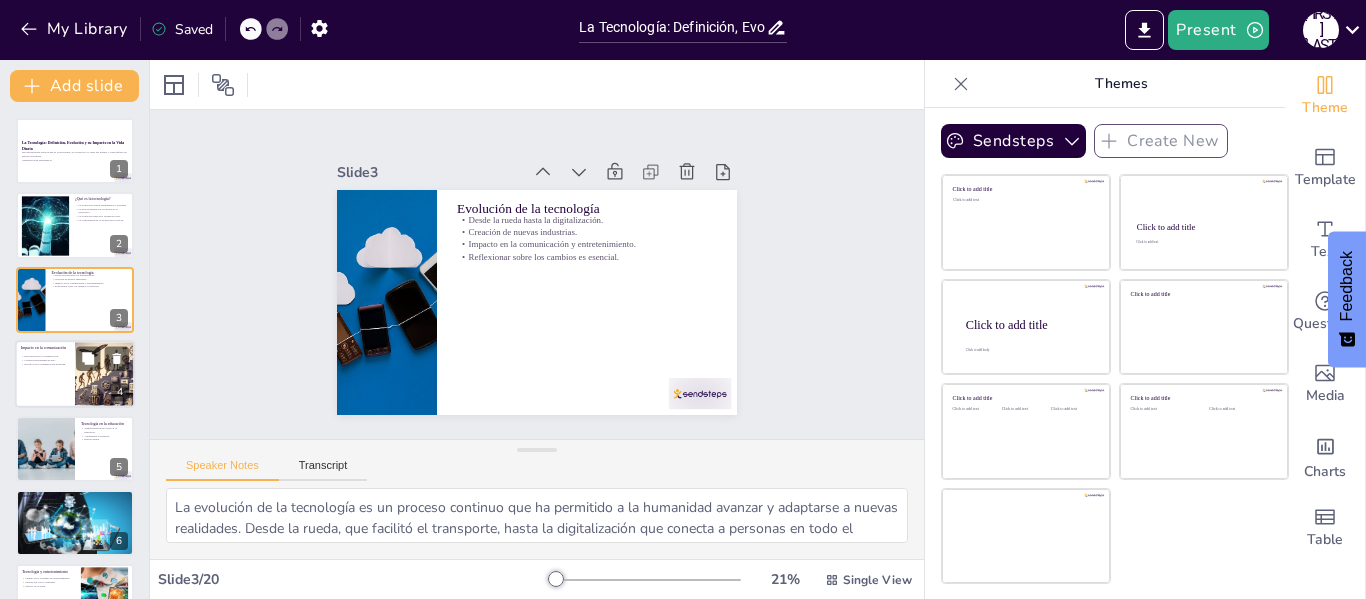 checkbox on "true" 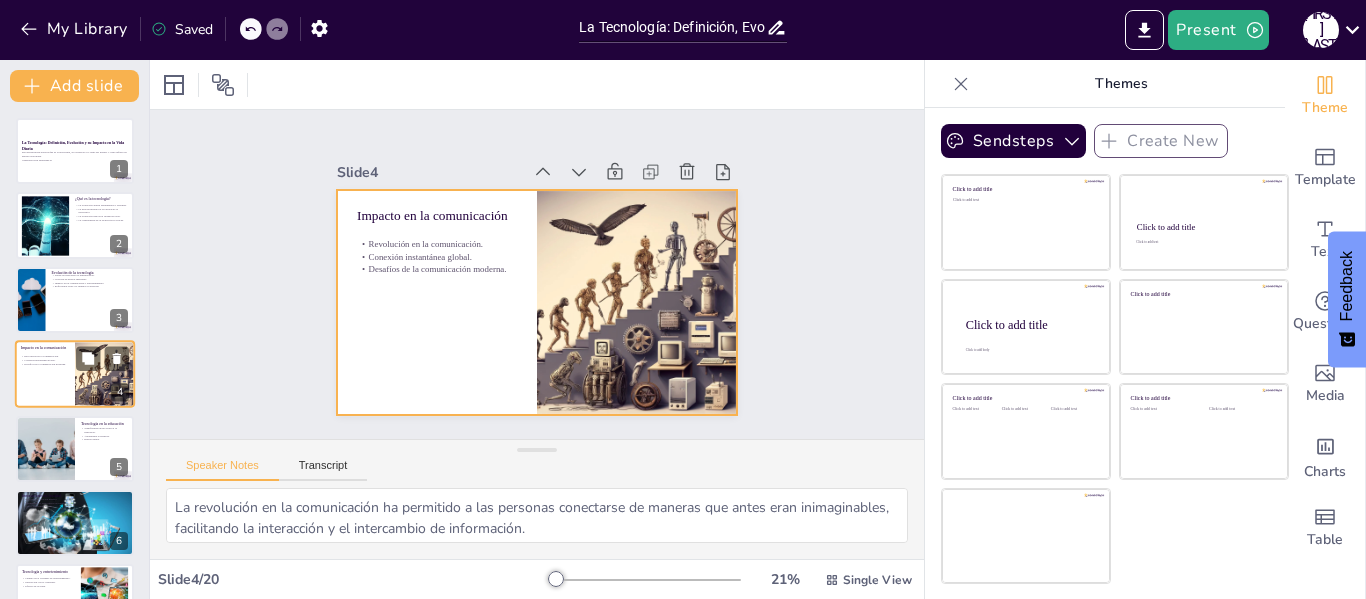scroll, scrollTop: 24, scrollLeft: 0, axis: vertical 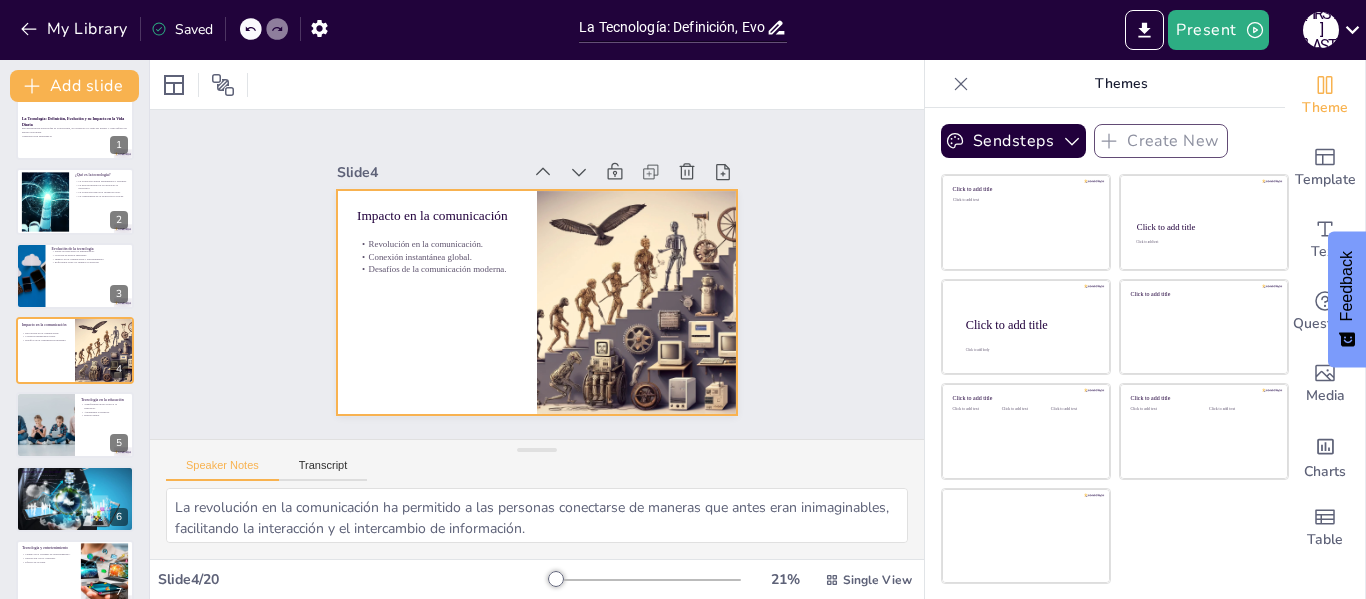 checkbox on "true" 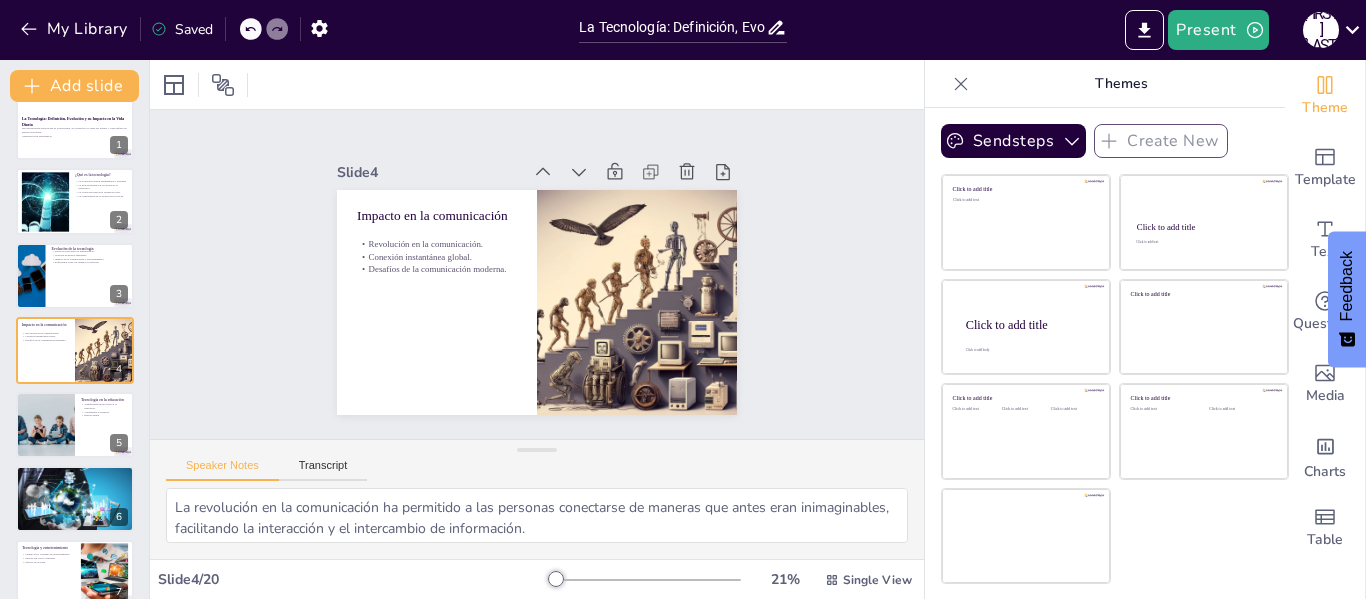 checkbox on "true" 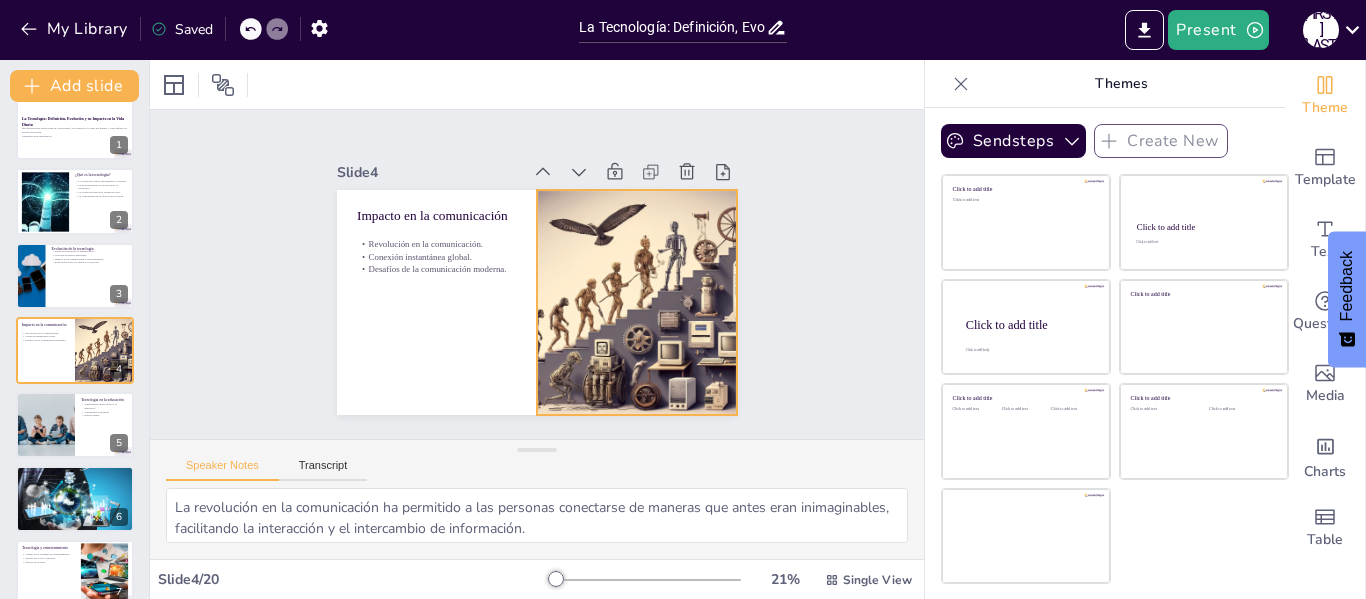 checkbox on "true" 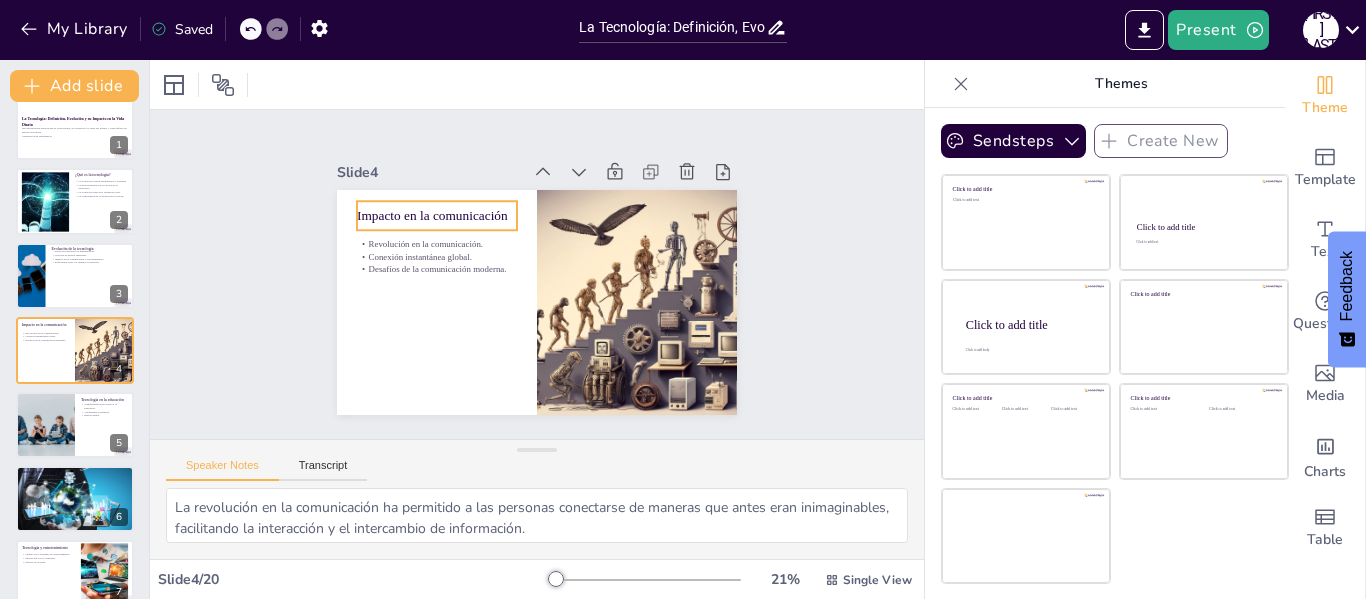 checkbox on "true" 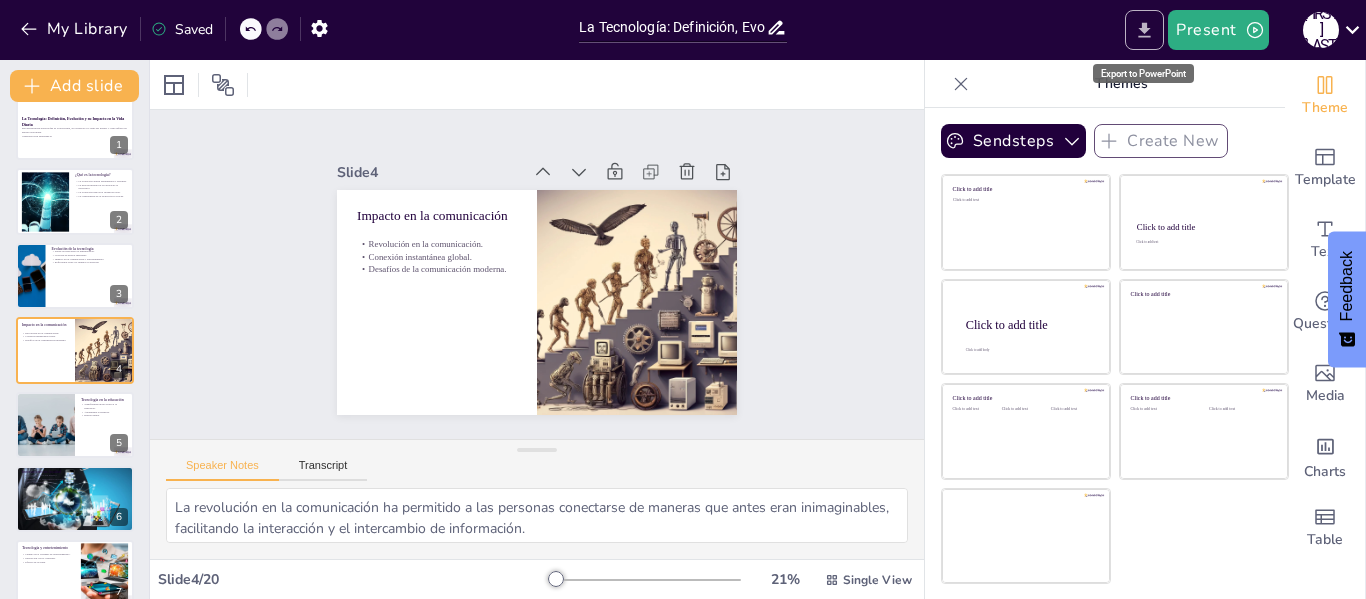 click 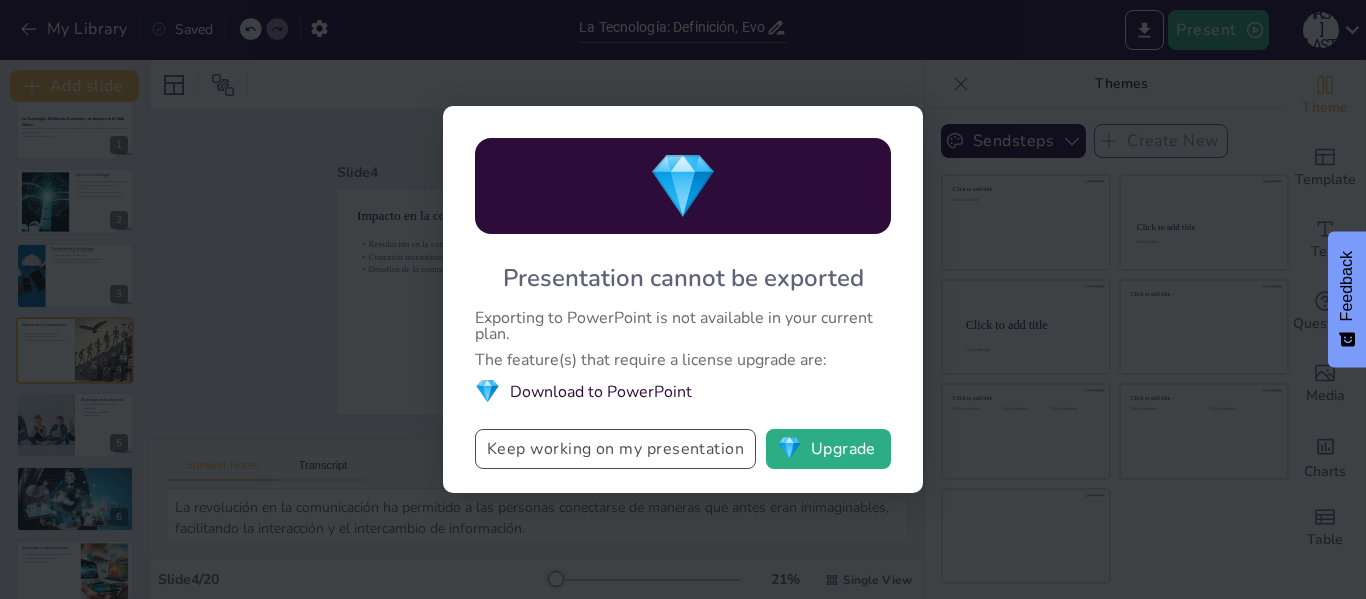 click on "Keep working on my presentation" at bounding box center (615, 449) 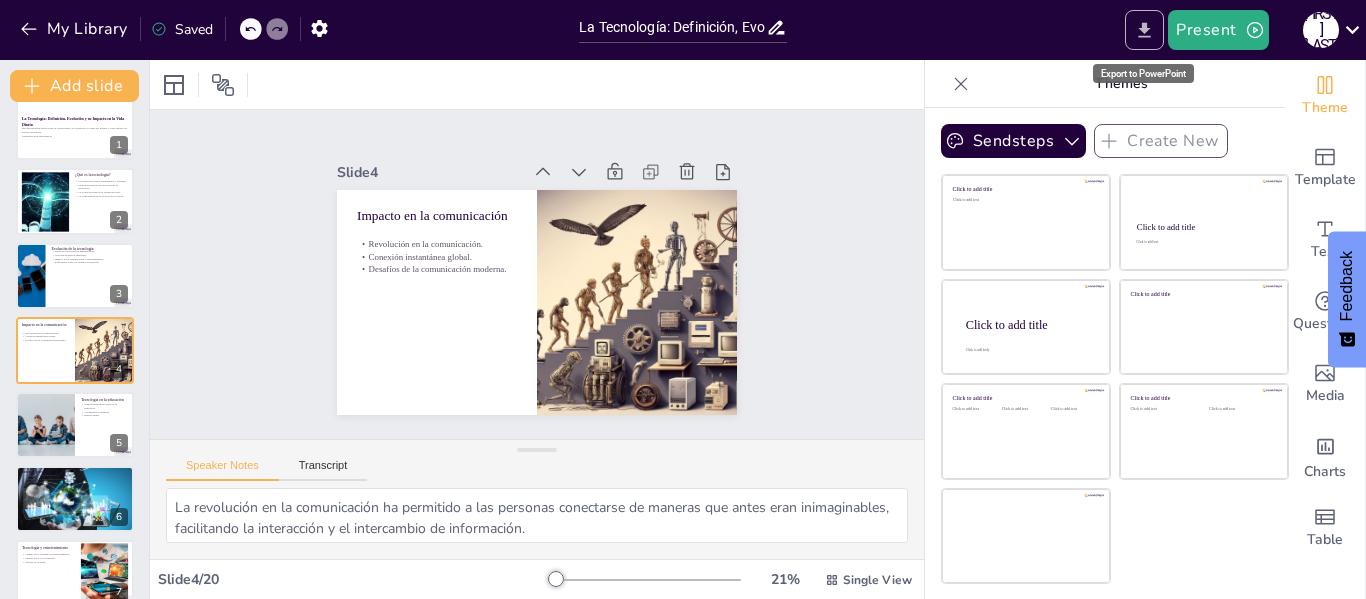 click at bounding box center (1144, 30) 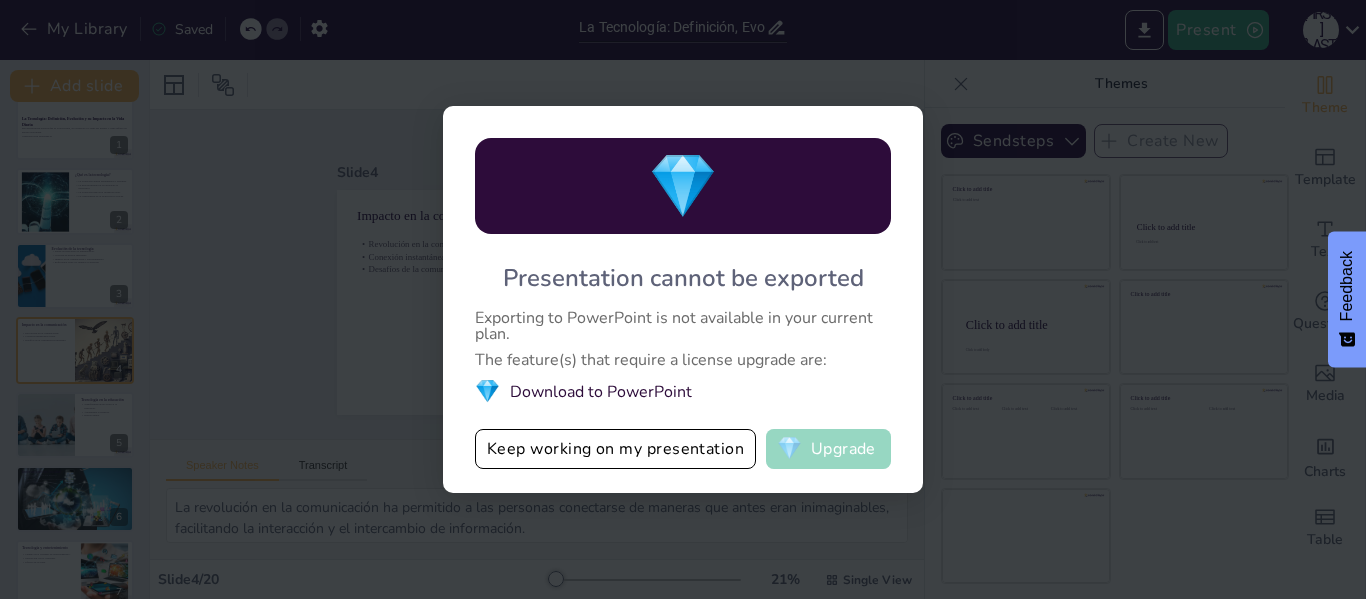 click on "💎 Upgrade" at bounding box center [828, 449] 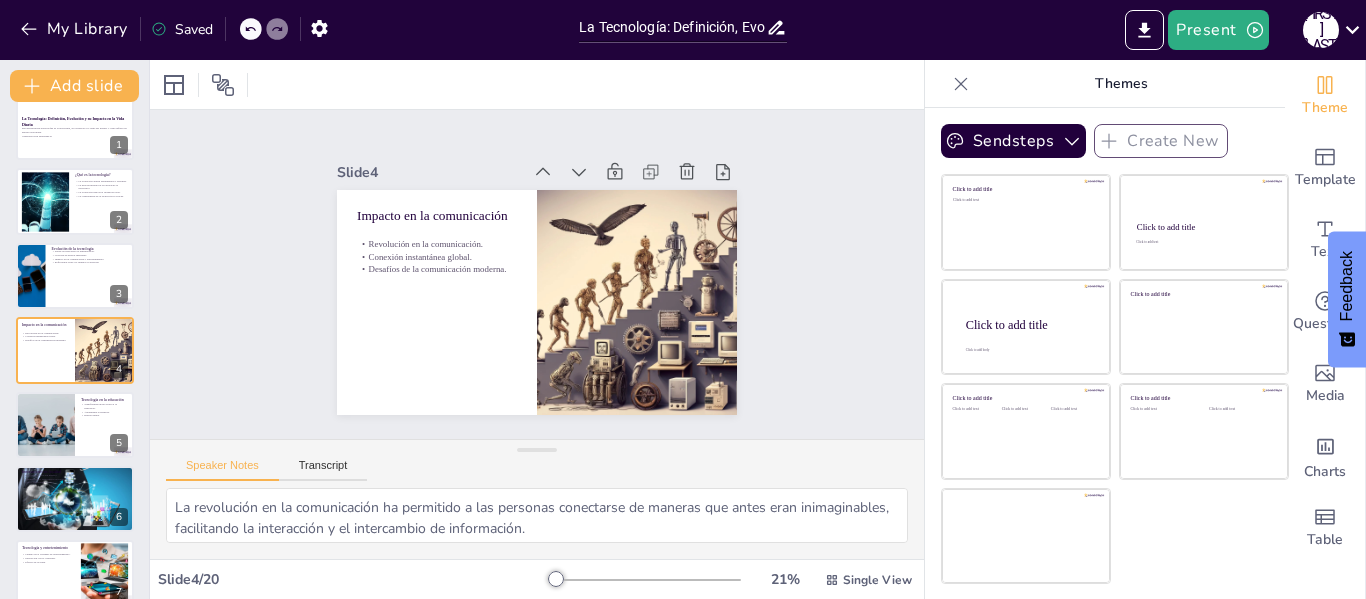 checkbox on "true" 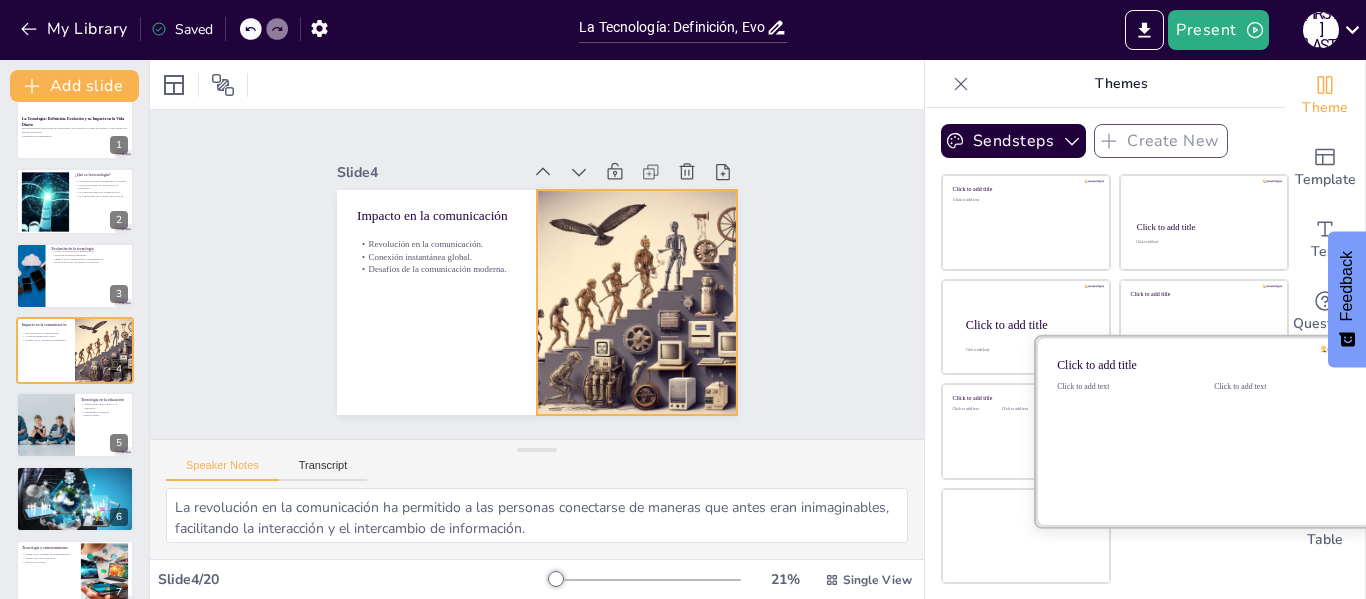 checkbox on "true" 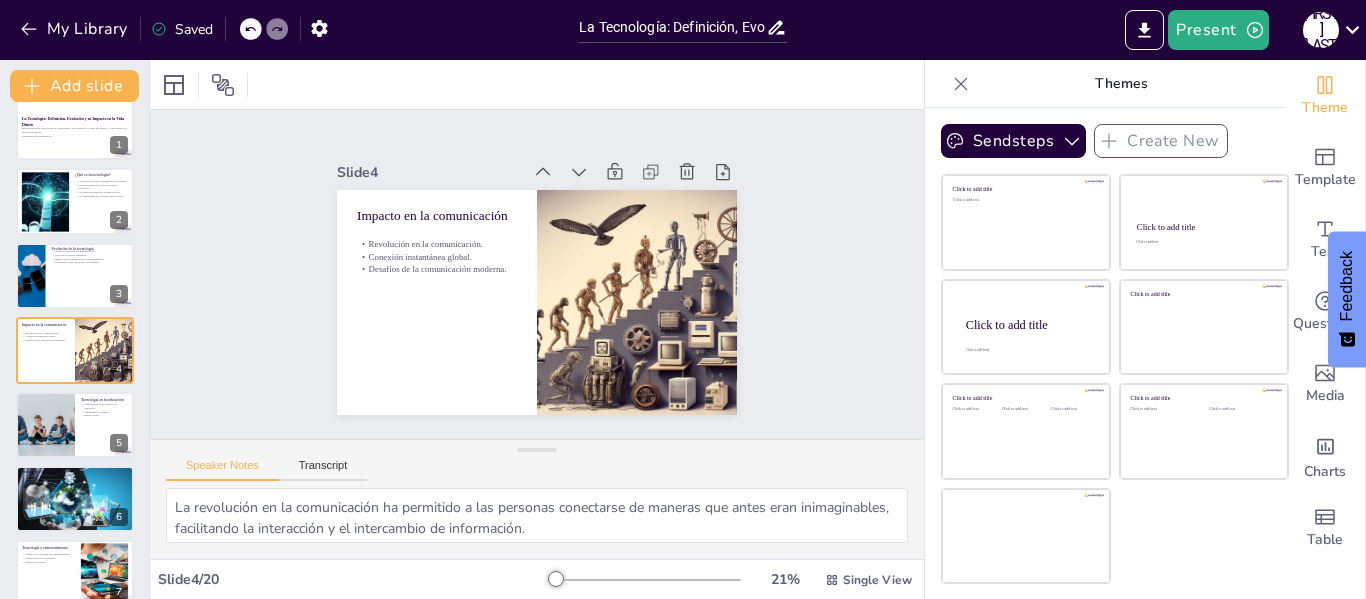 checkbox on "true" 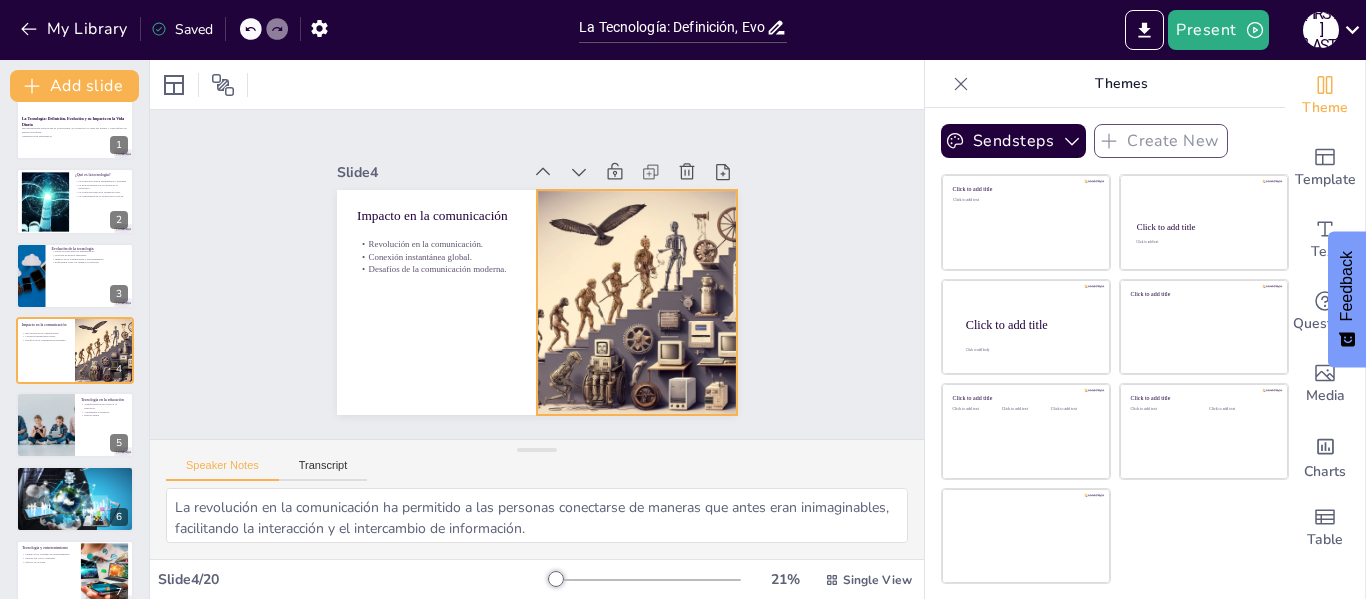checkbox on "true" 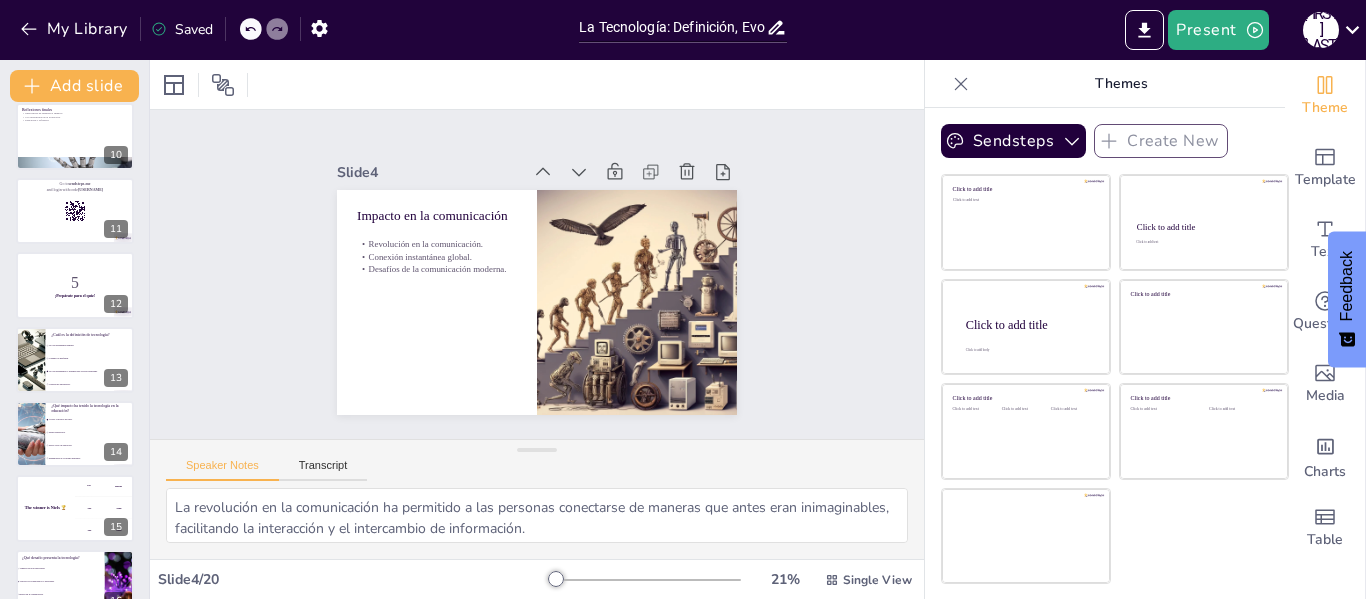 scroll, scrollTop: 1015, scrollLeft: 0, axis: vertical 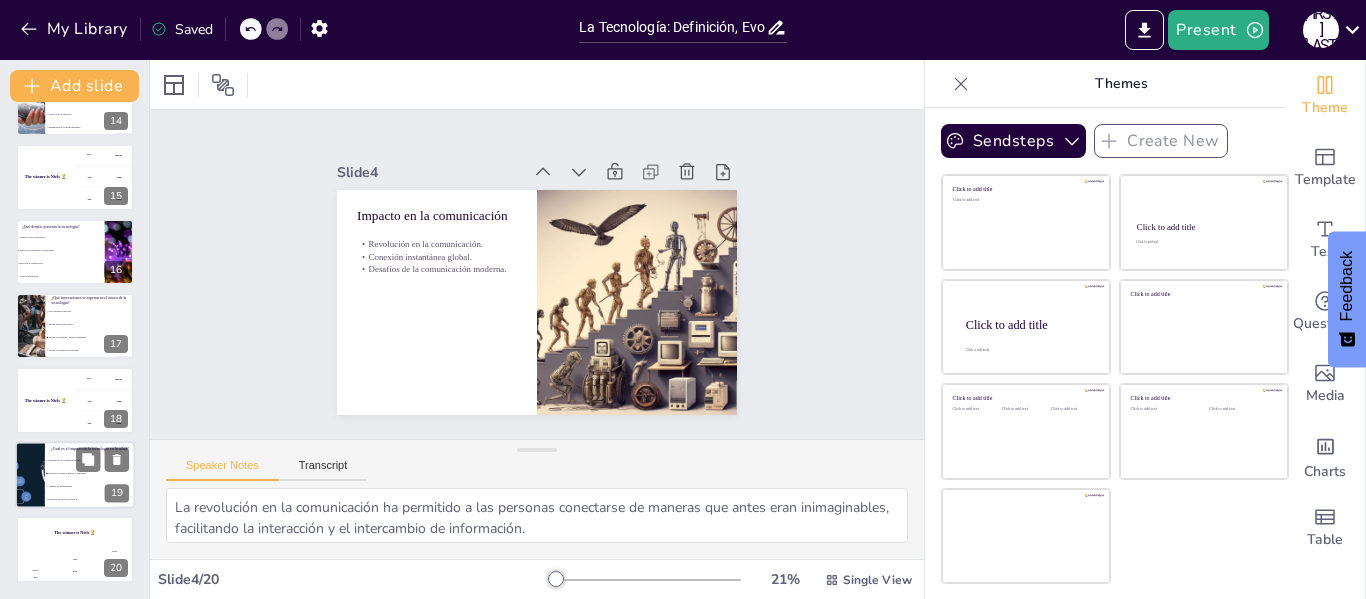click on "Aumento de enfermedades." at bounding box center [90, 486] 